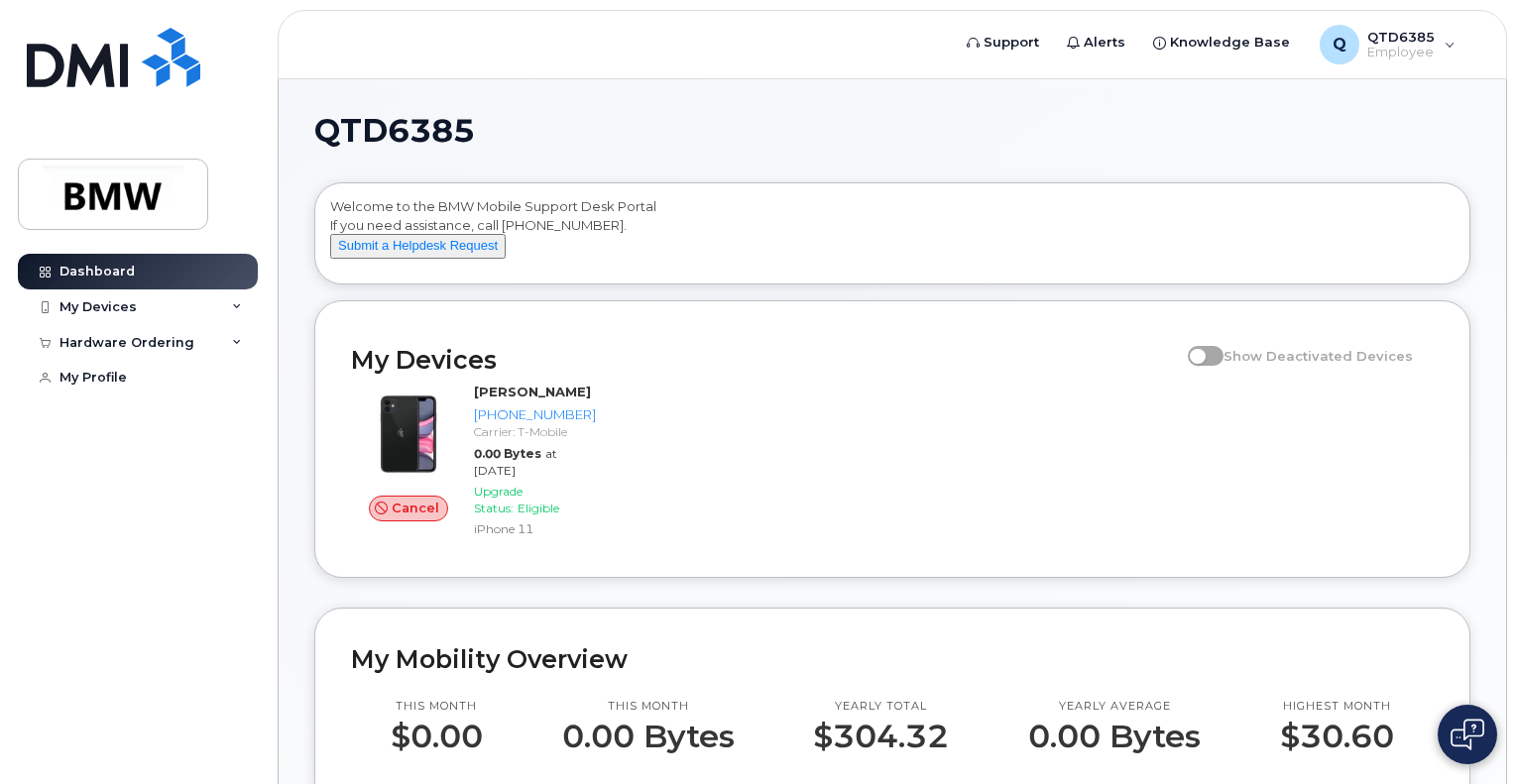 scroll, scrollTop: 0, scrollLeft: 0, axis: both 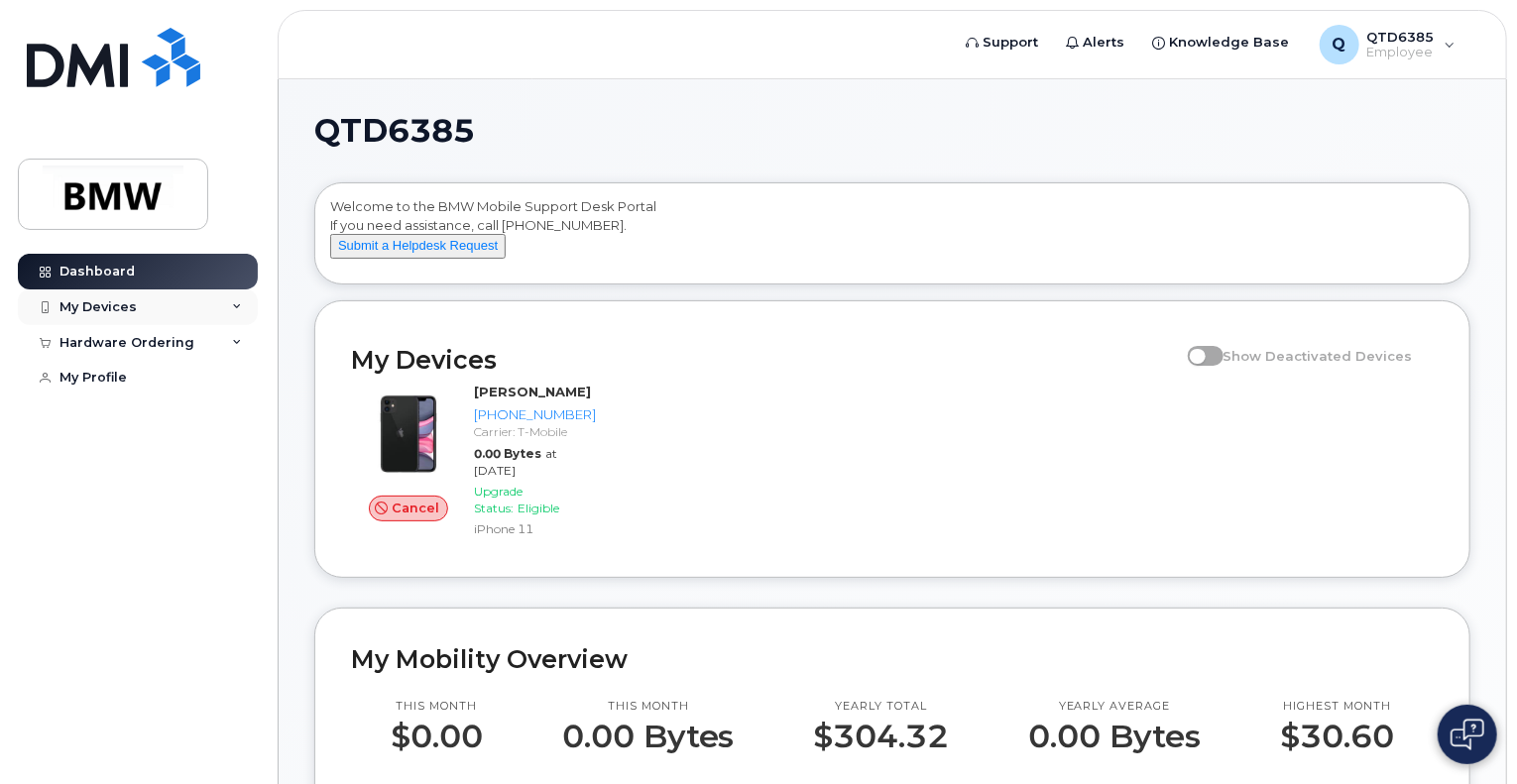 click on "My Devices" 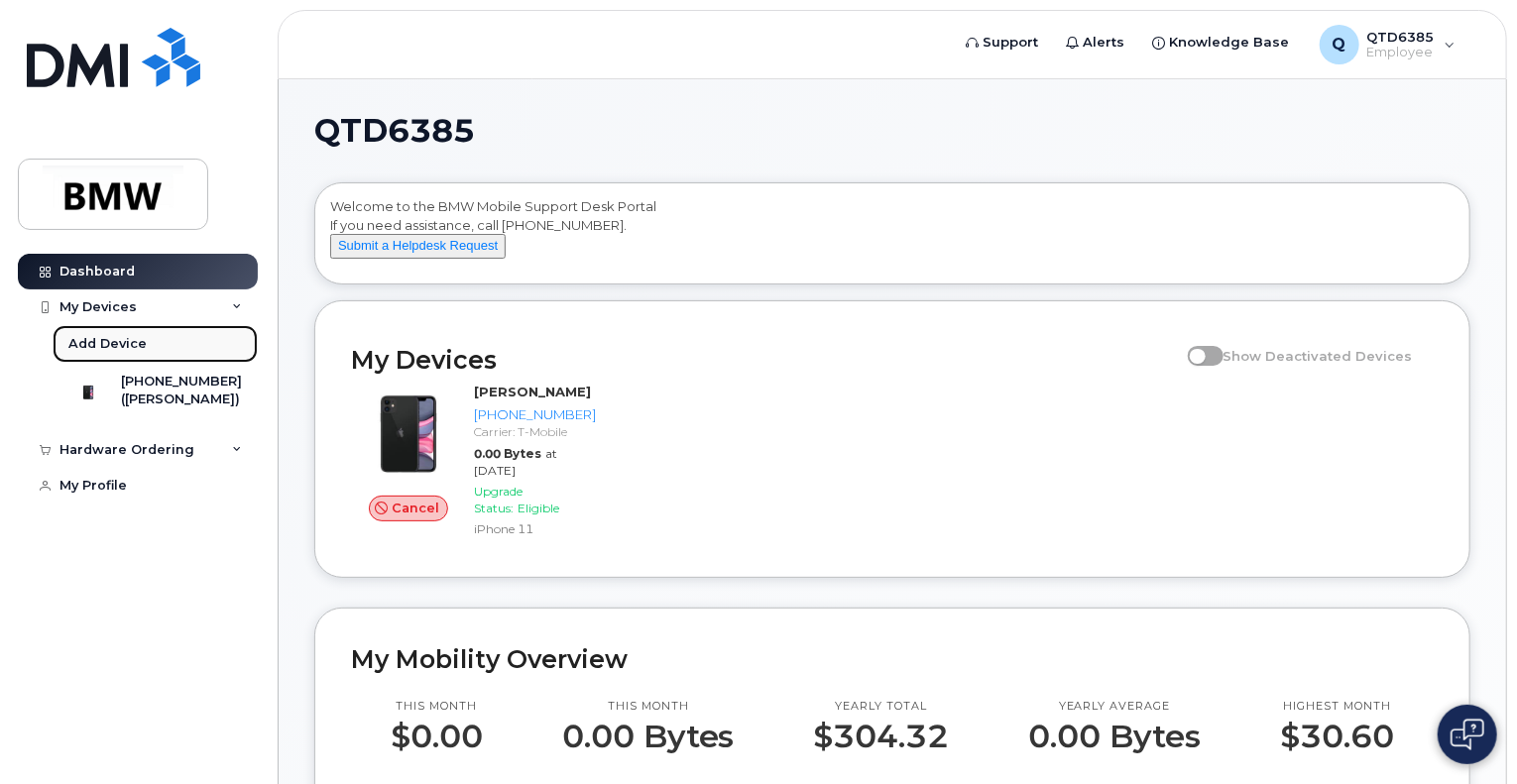 click on "Add Device" 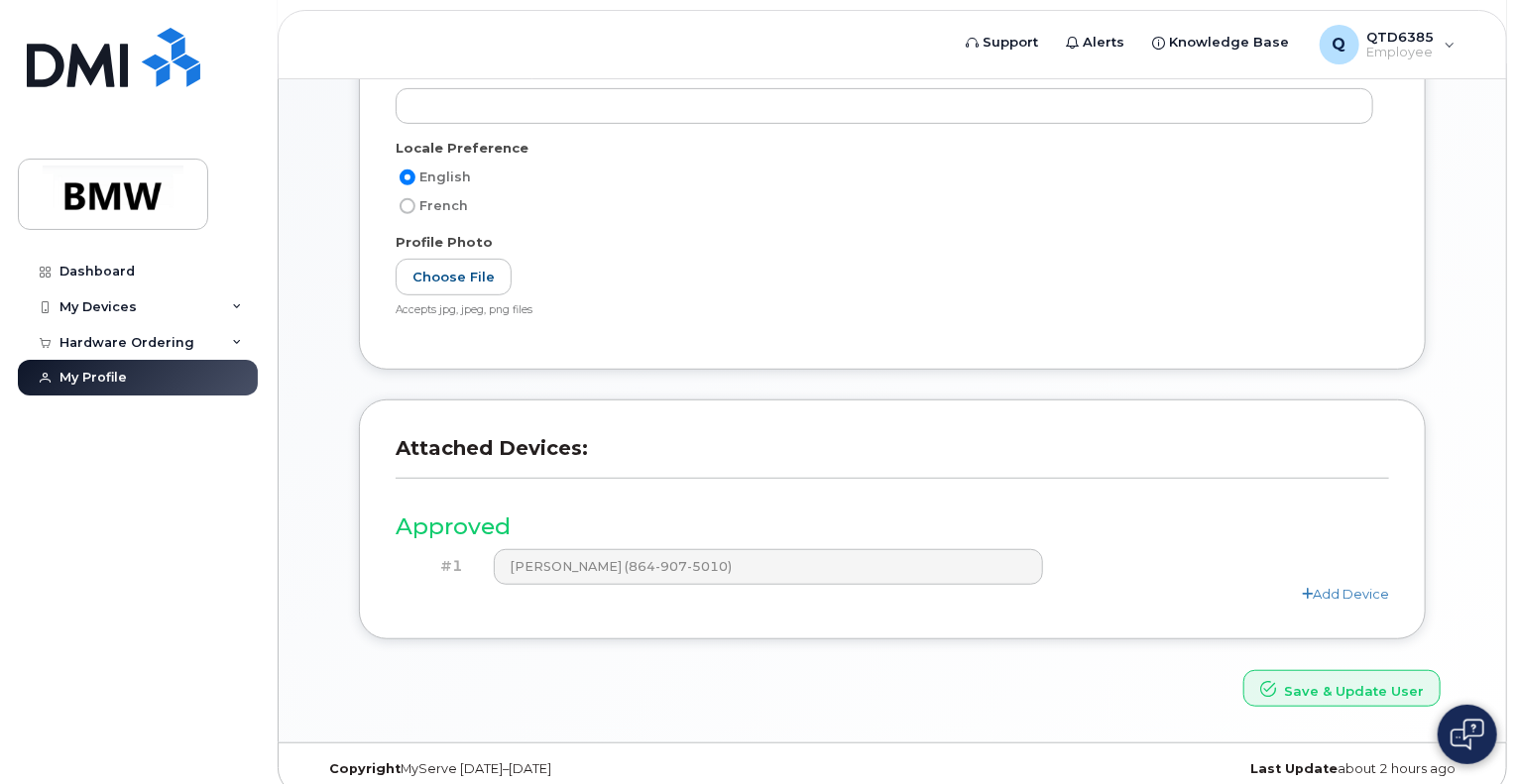 scroll, scrollTop: 391, scrollLeft: 0, axis: vertical 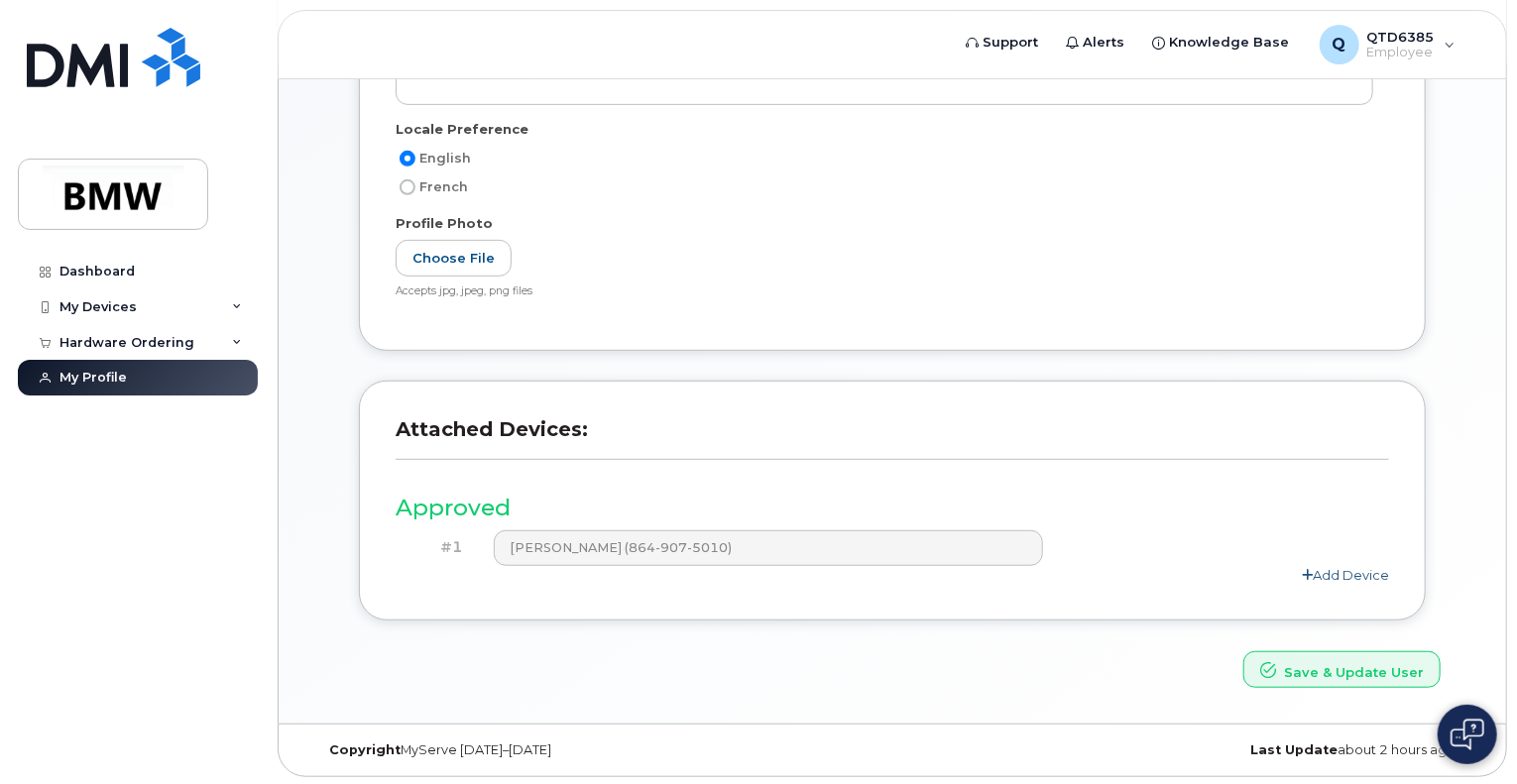 click on "Add Device" 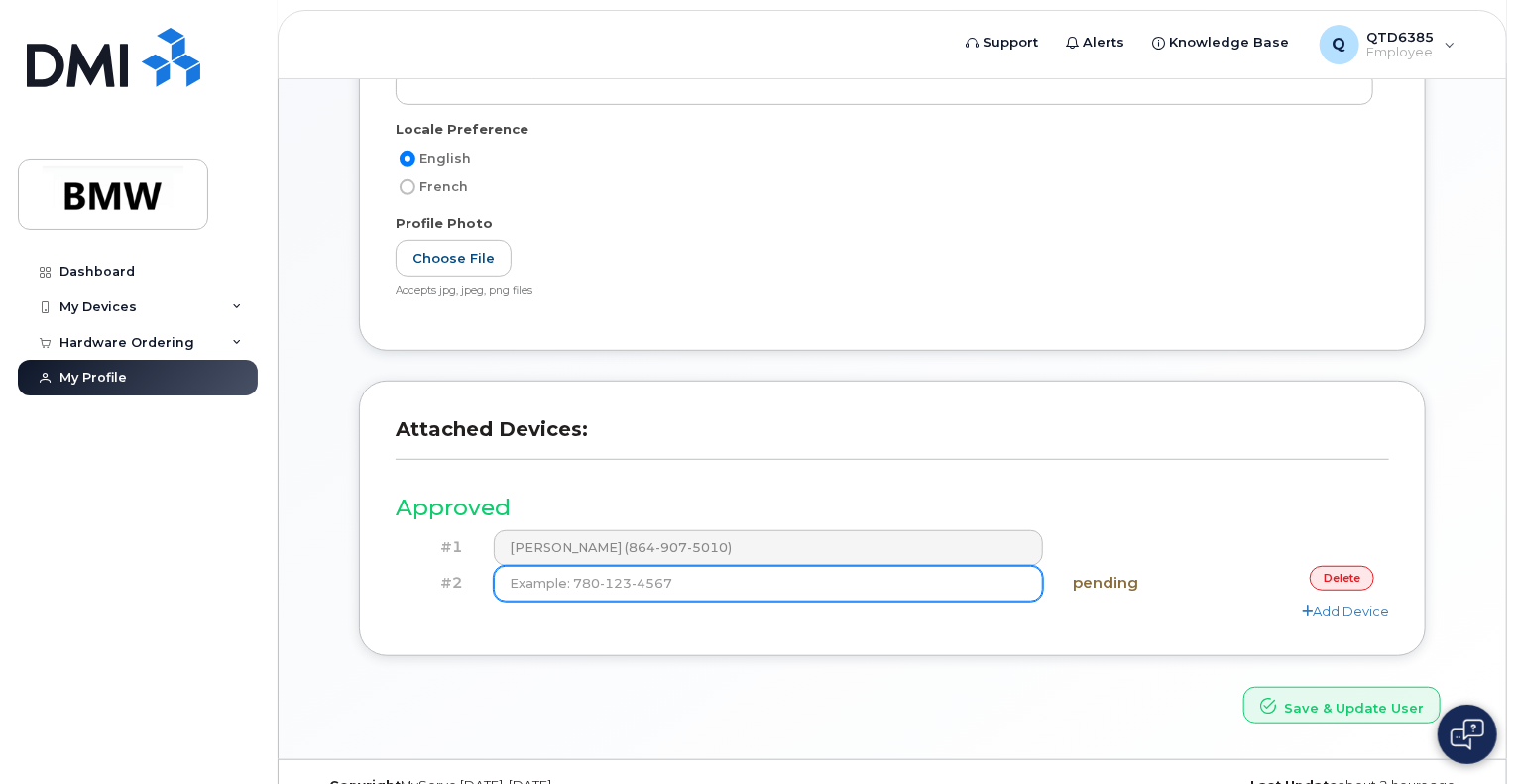 click 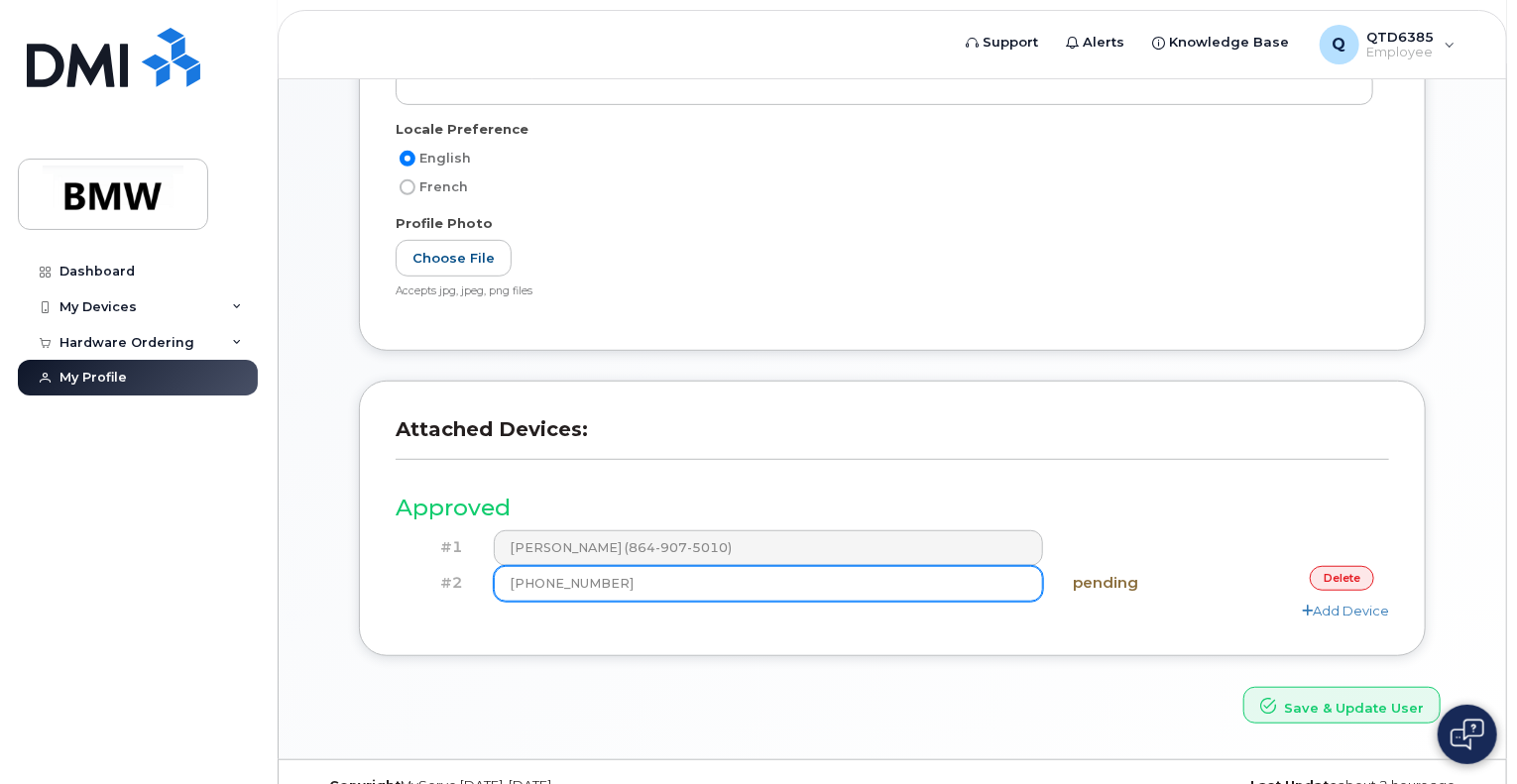 scroll, scrollTop: 426, scrollLeft: 0, axis: vertical 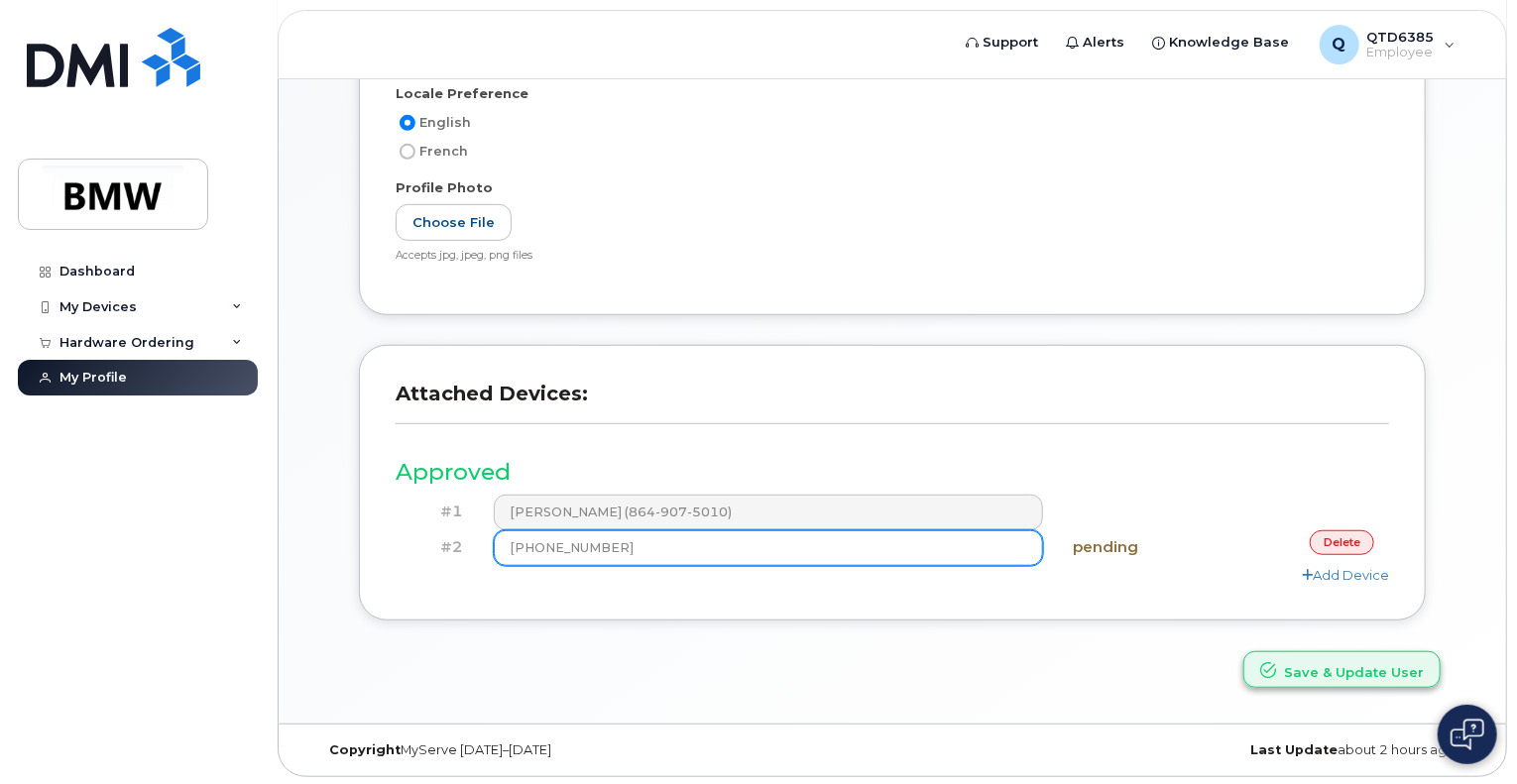 type on "(864) 705-5792" 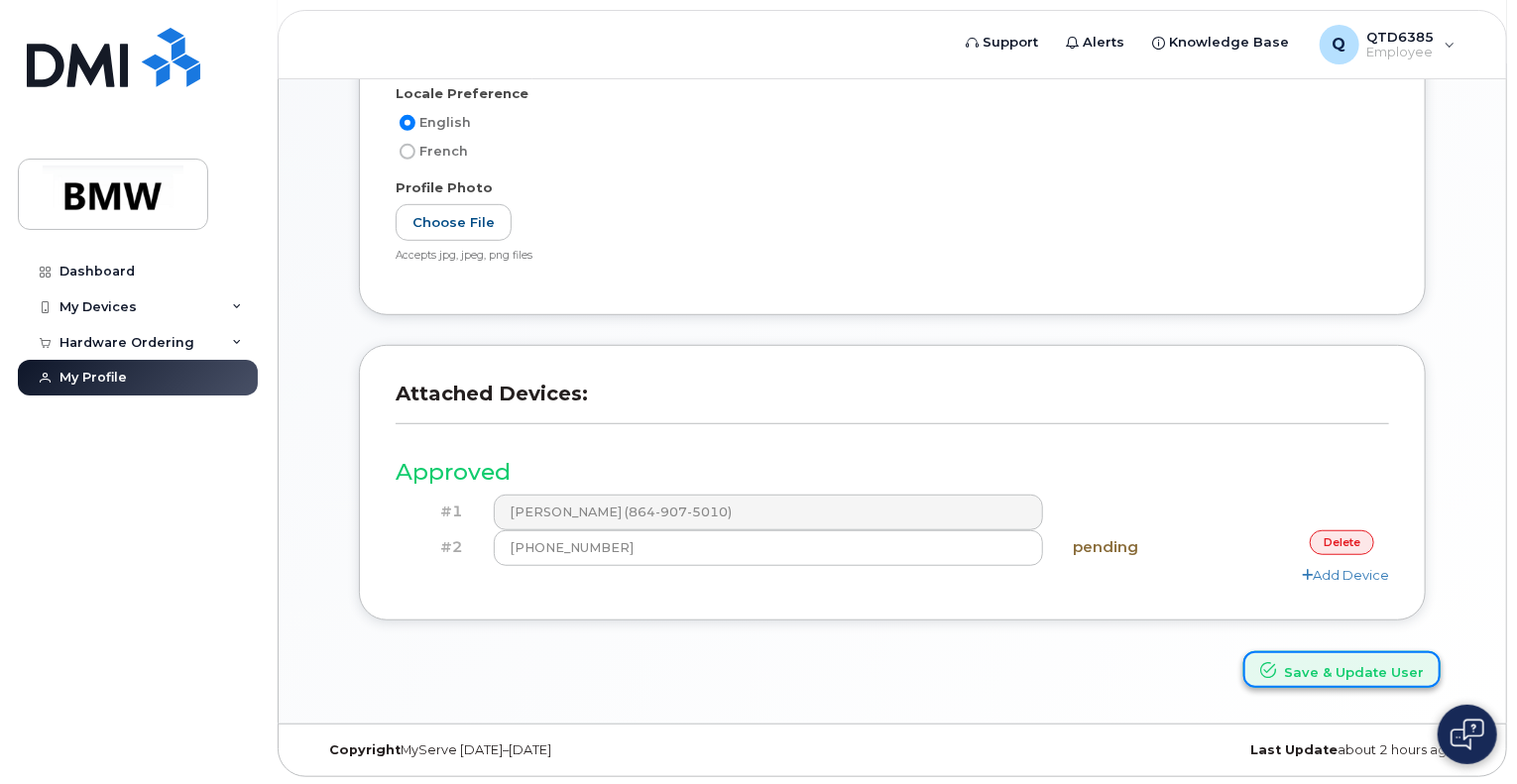 click on "Save & Update User" 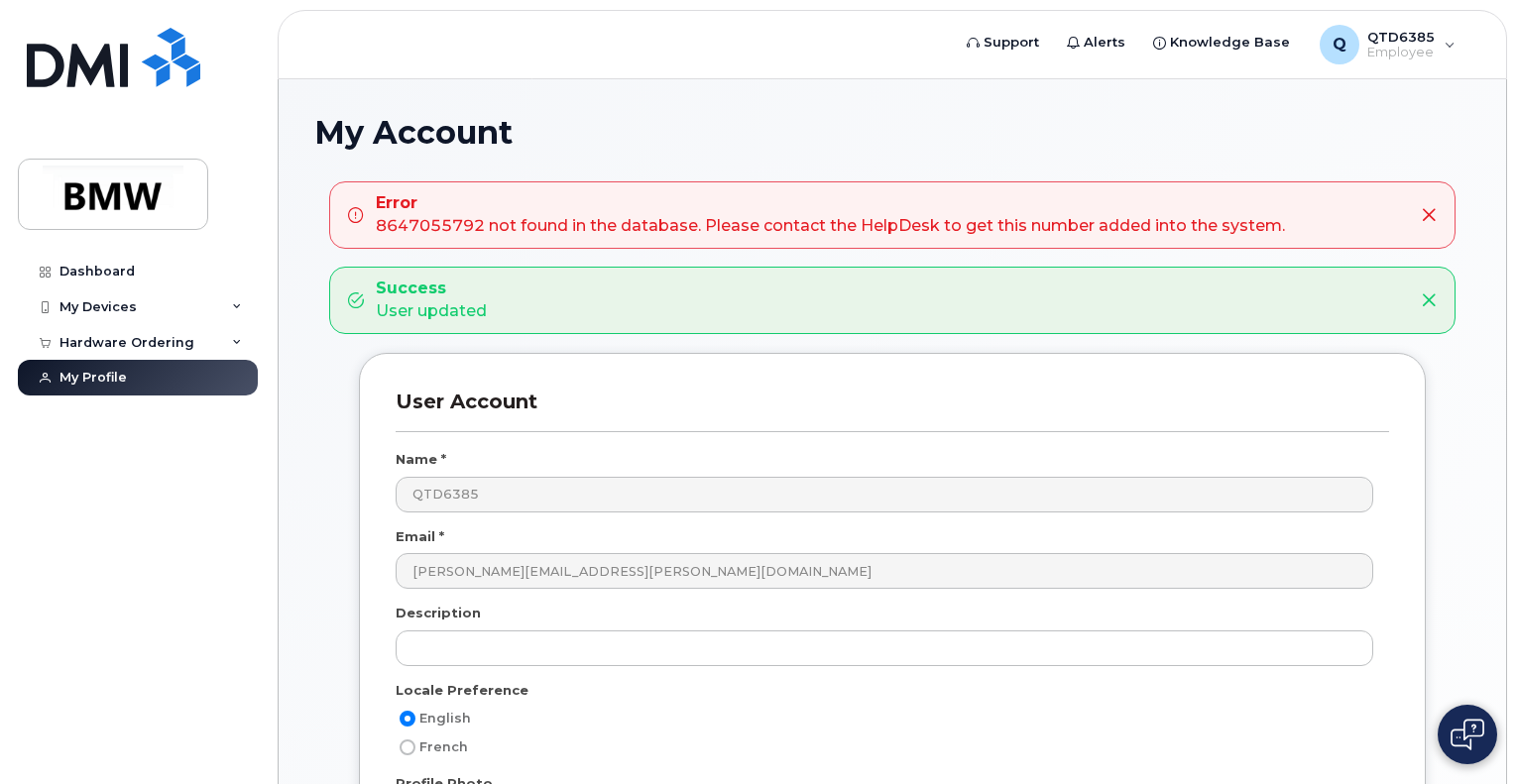 scroll, scrollTop: 0, scrollLeft: 0, axis: both 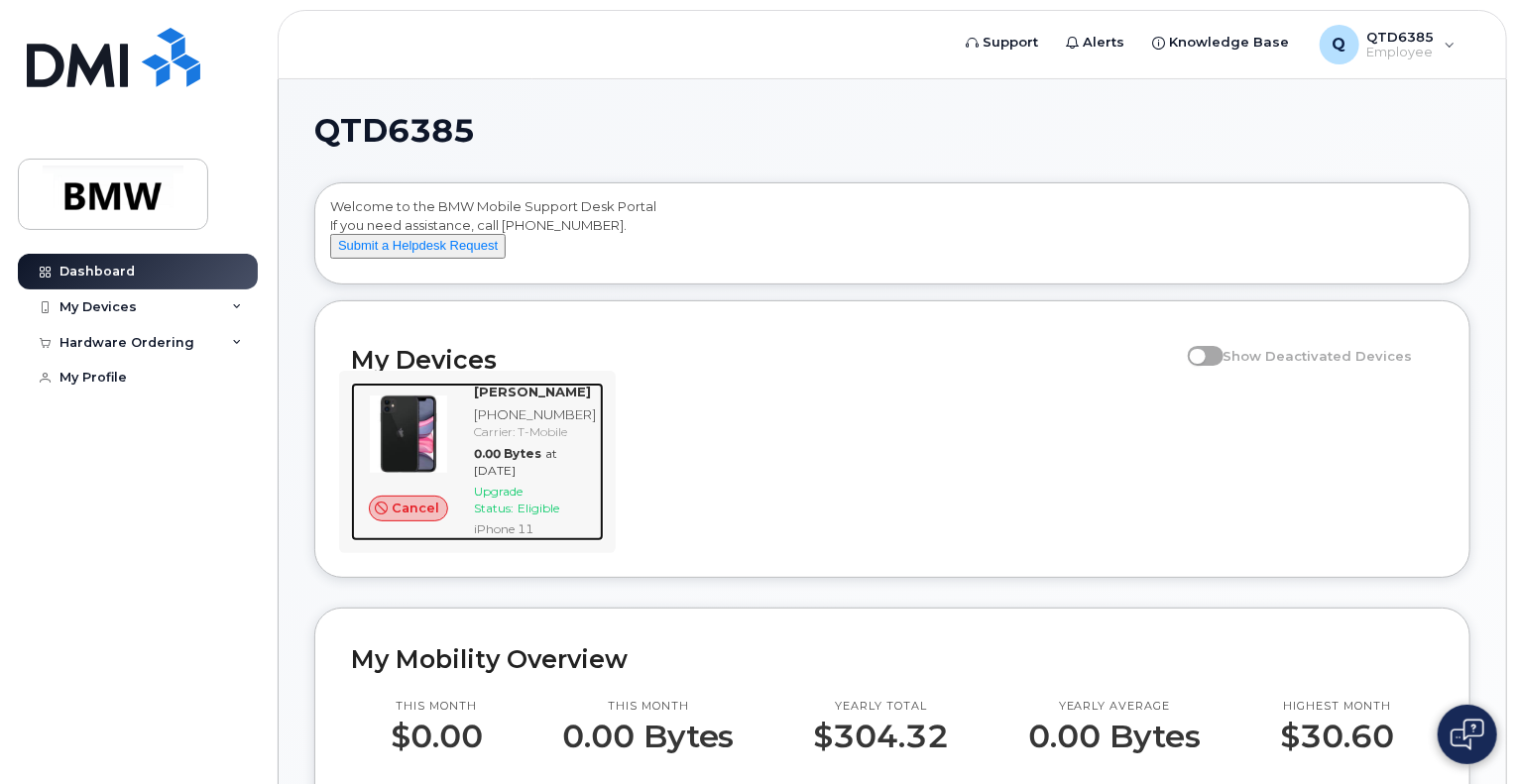 click 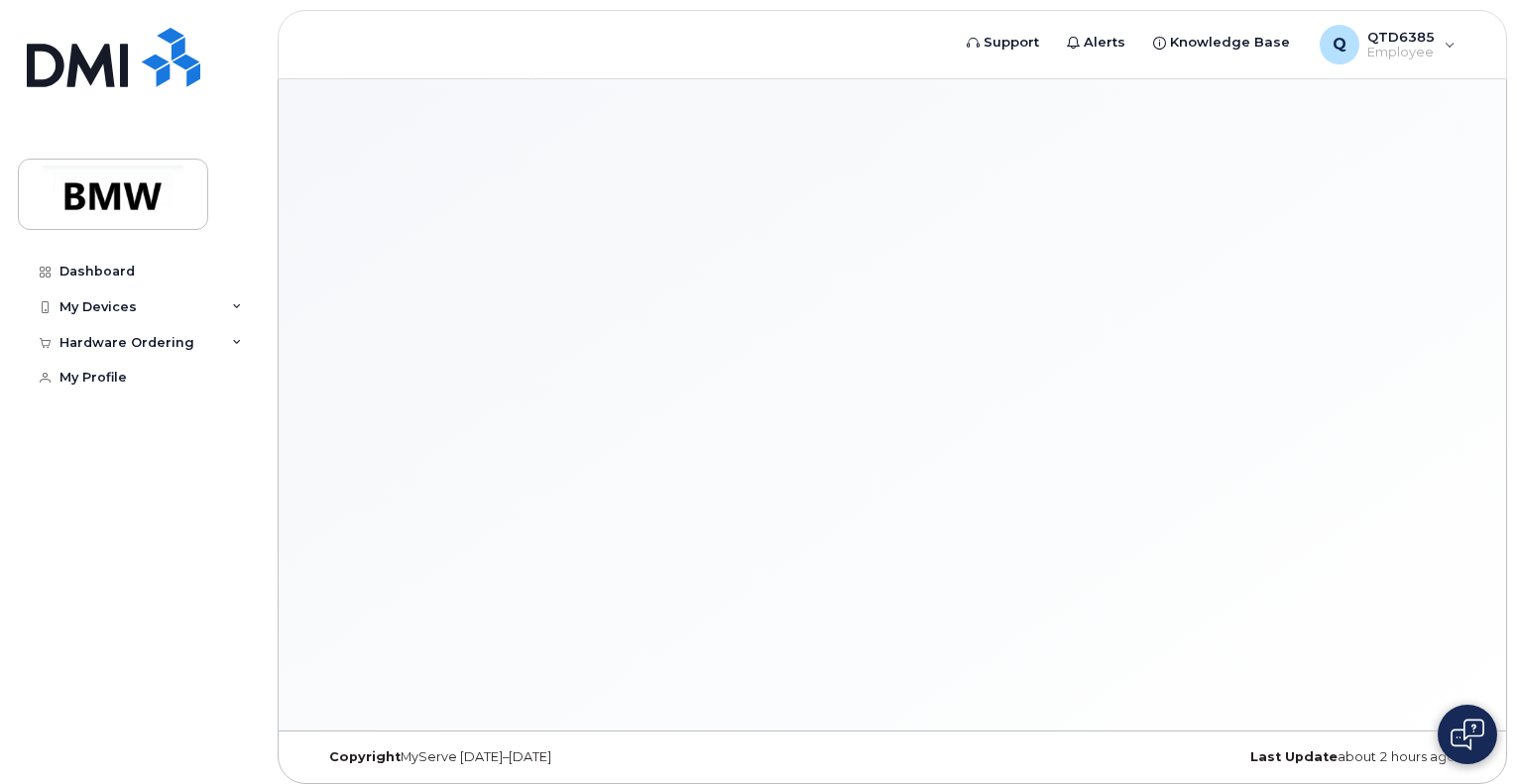scroll, scrollTop: 0, scrollLeft: 0, axis: both 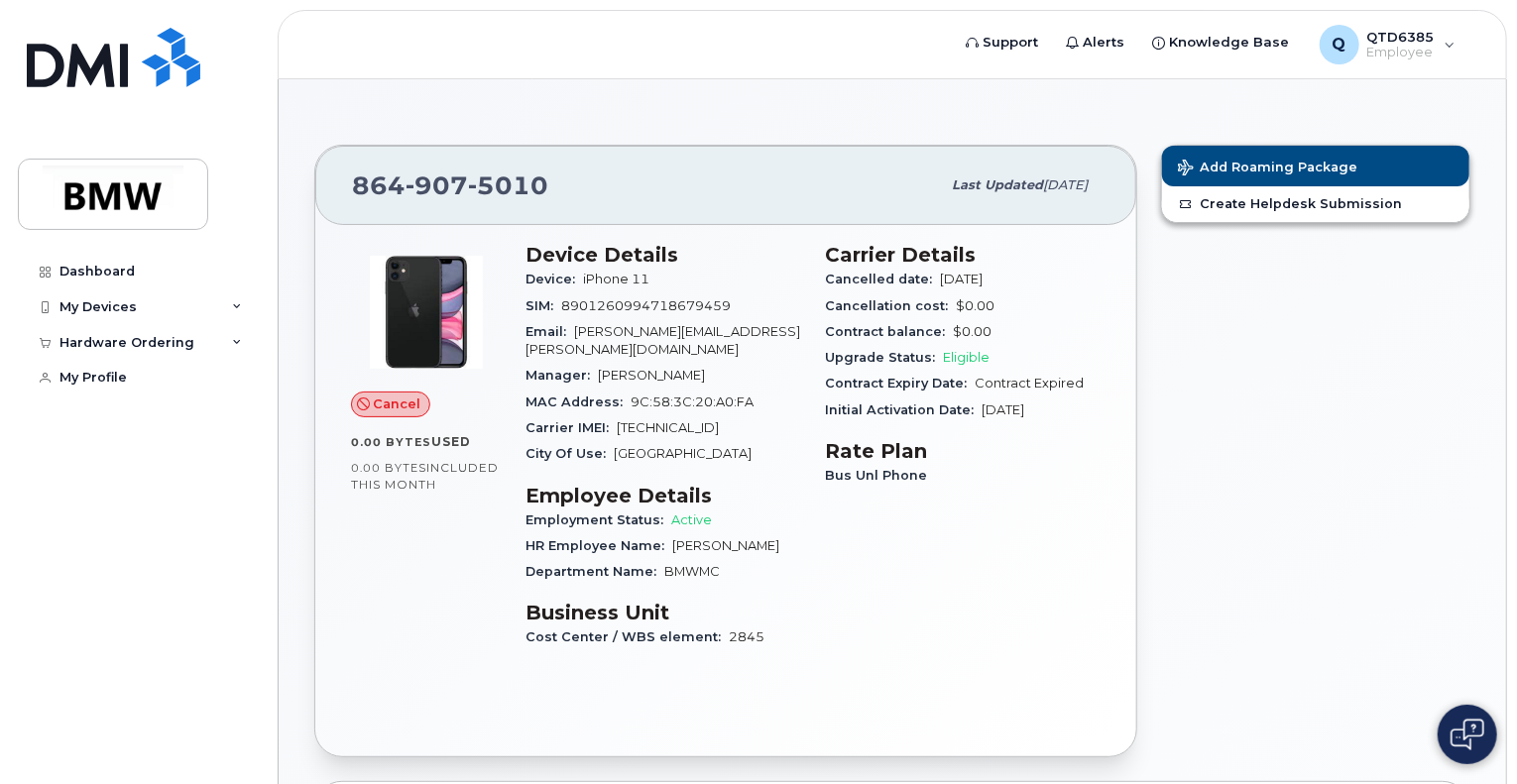 drag, startPoint x: 354, startPoint y: 403, endPoint x: 381, endPoint y: 407, distance: 27.294688 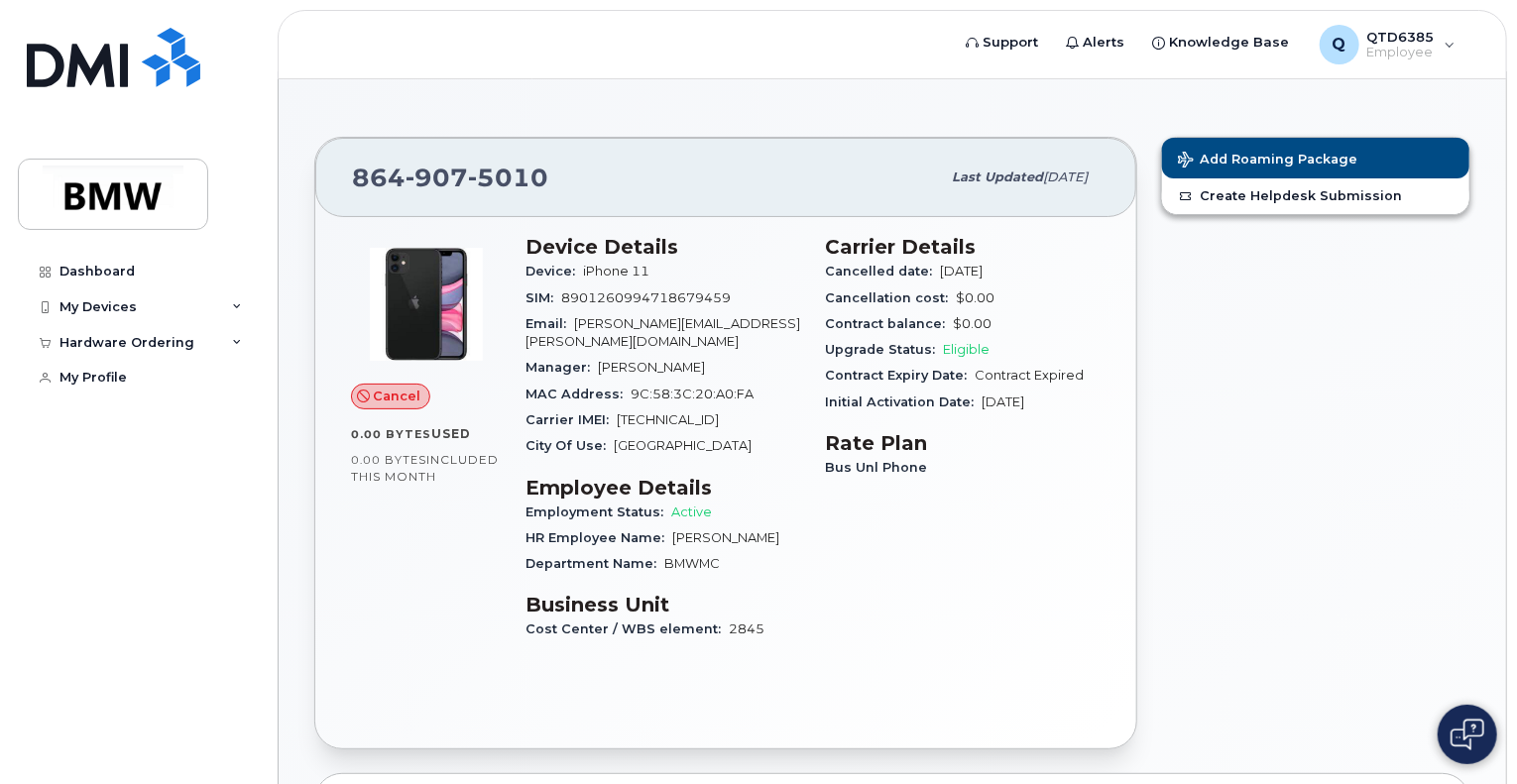 scroll, scrollTop: 0, scrollLeft: 0, axis: both 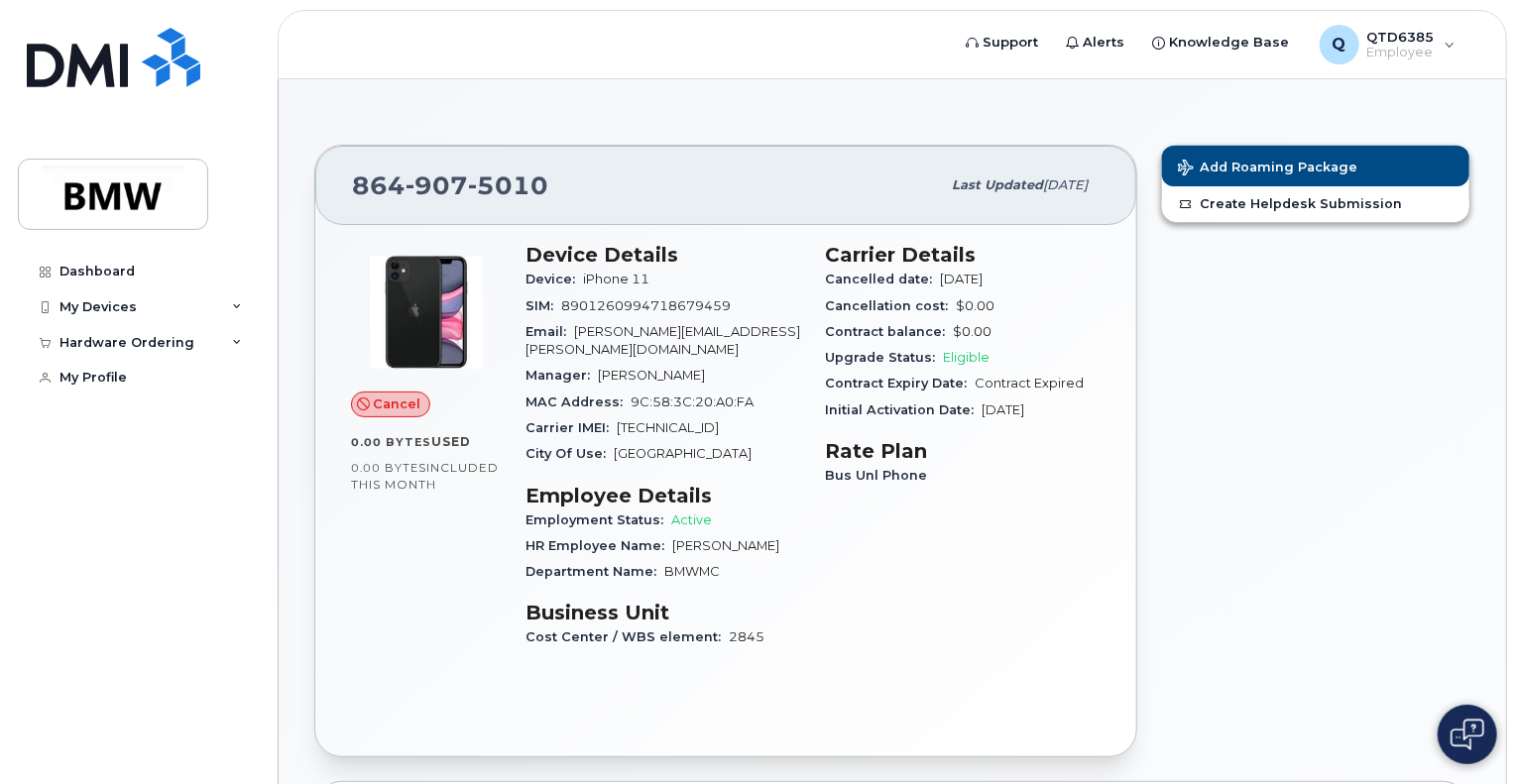 click on "Cancel" 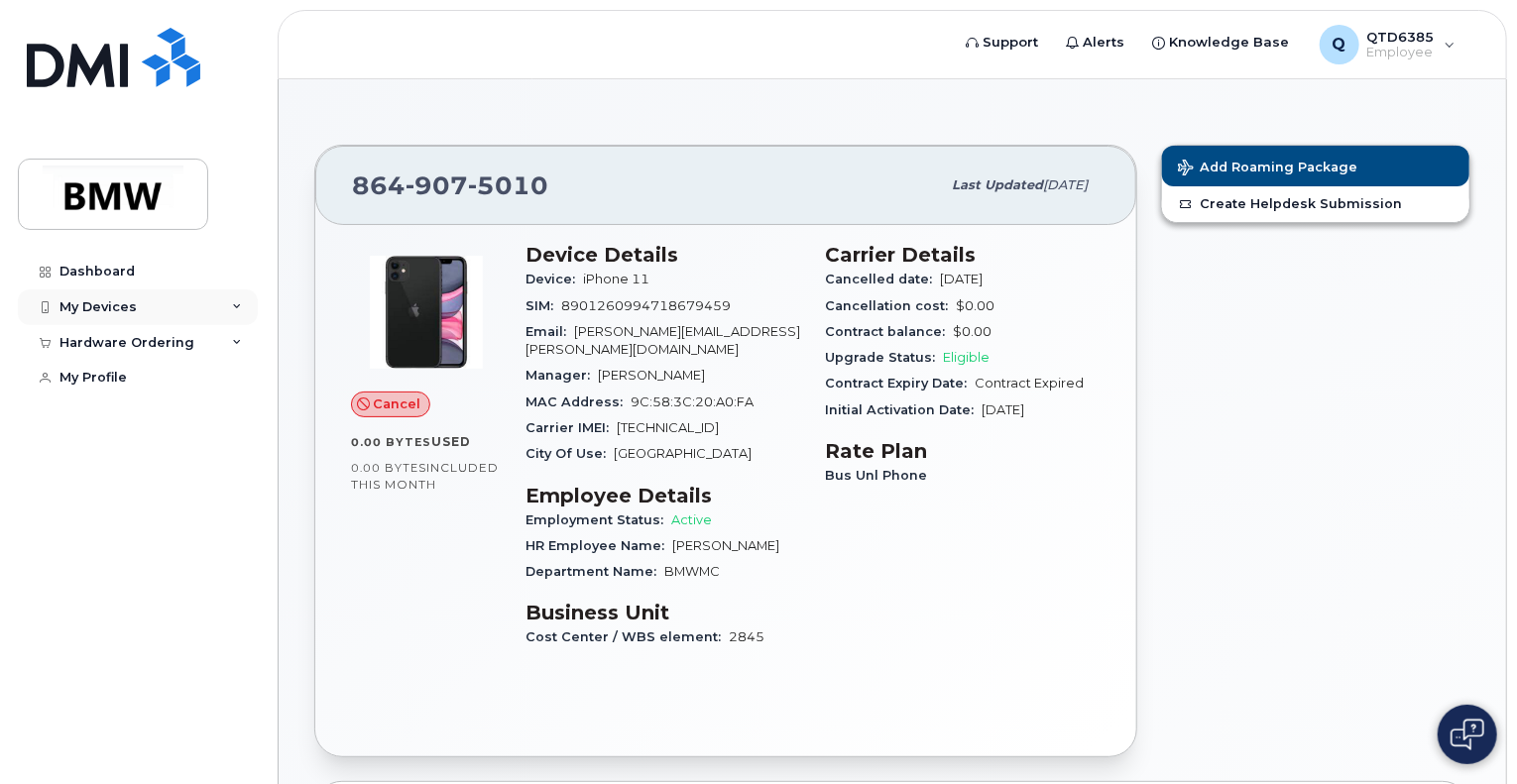 click on "My Devices" 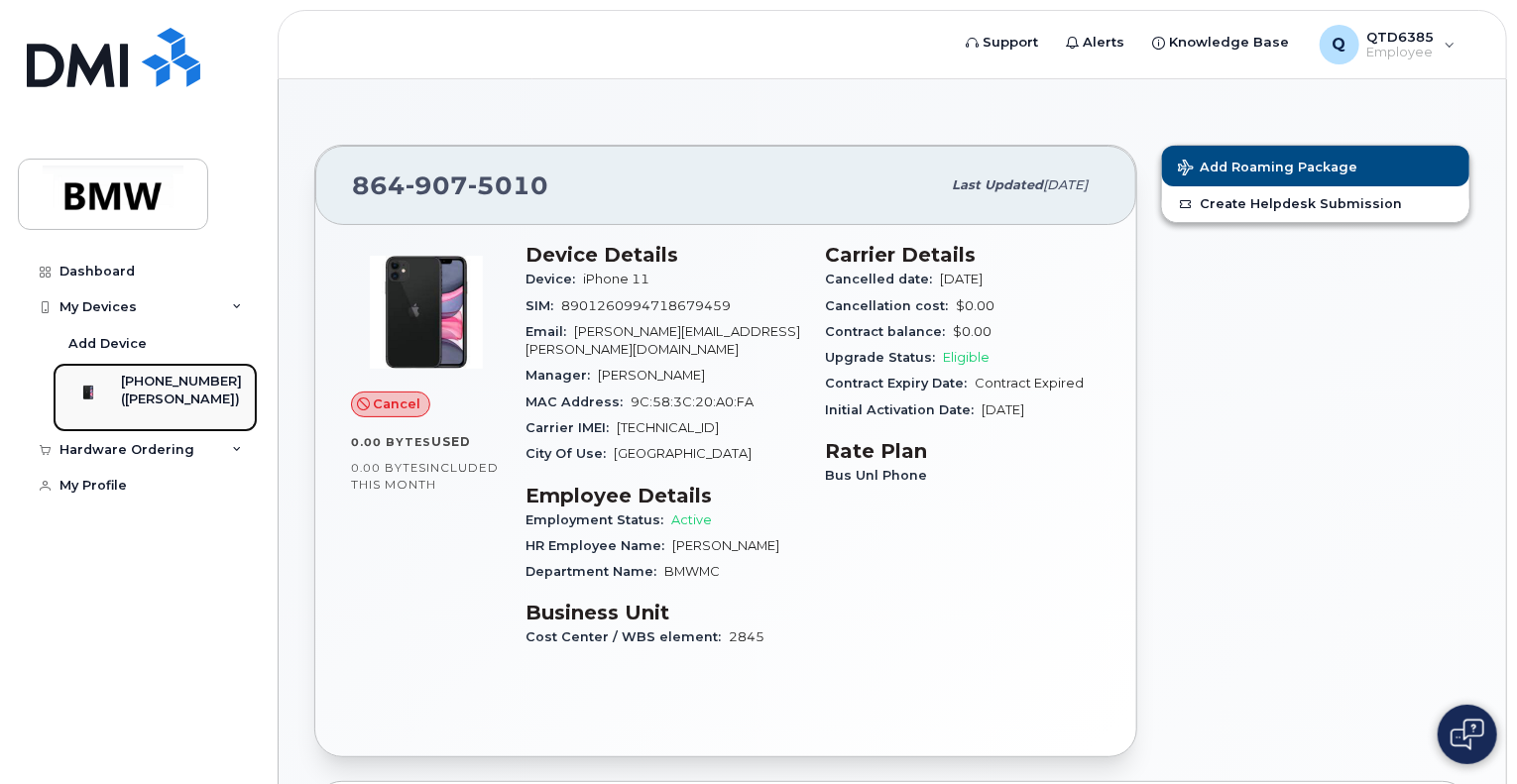 click on "[PHONE_NUMBER]" 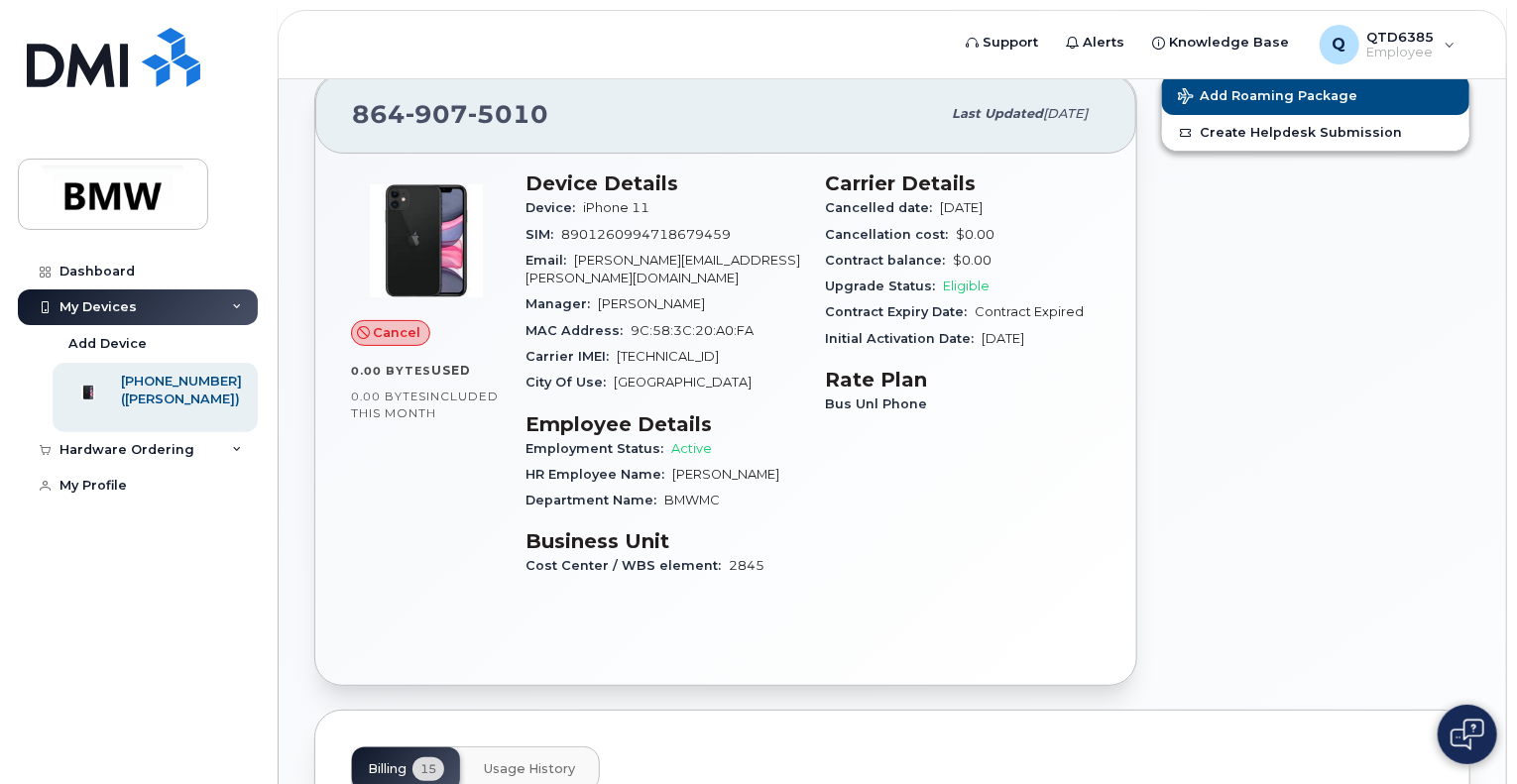 scroll, scrollTop: 0, scrollLeft: 0, axis: both 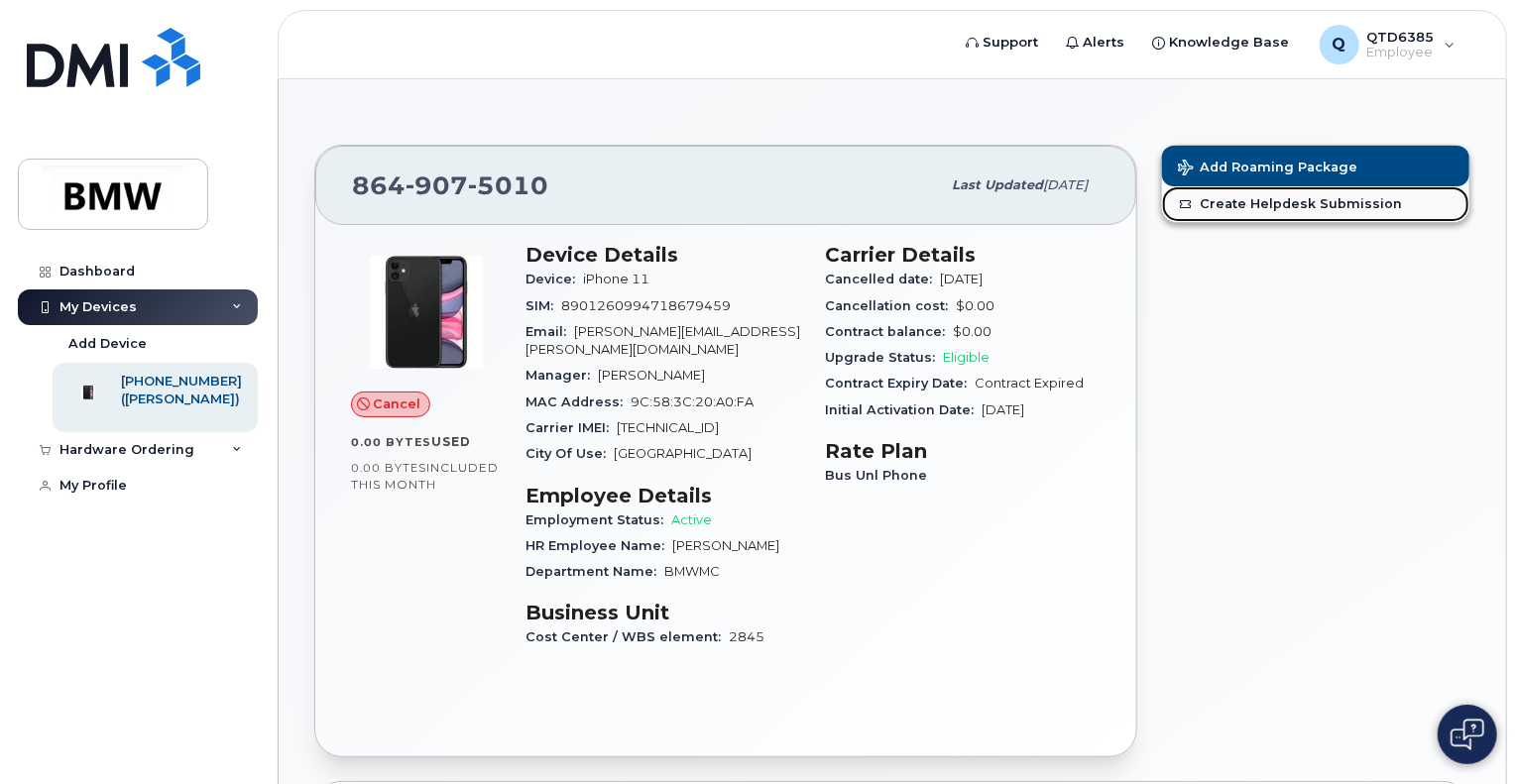 click on "Create Helpdesk Submission" 